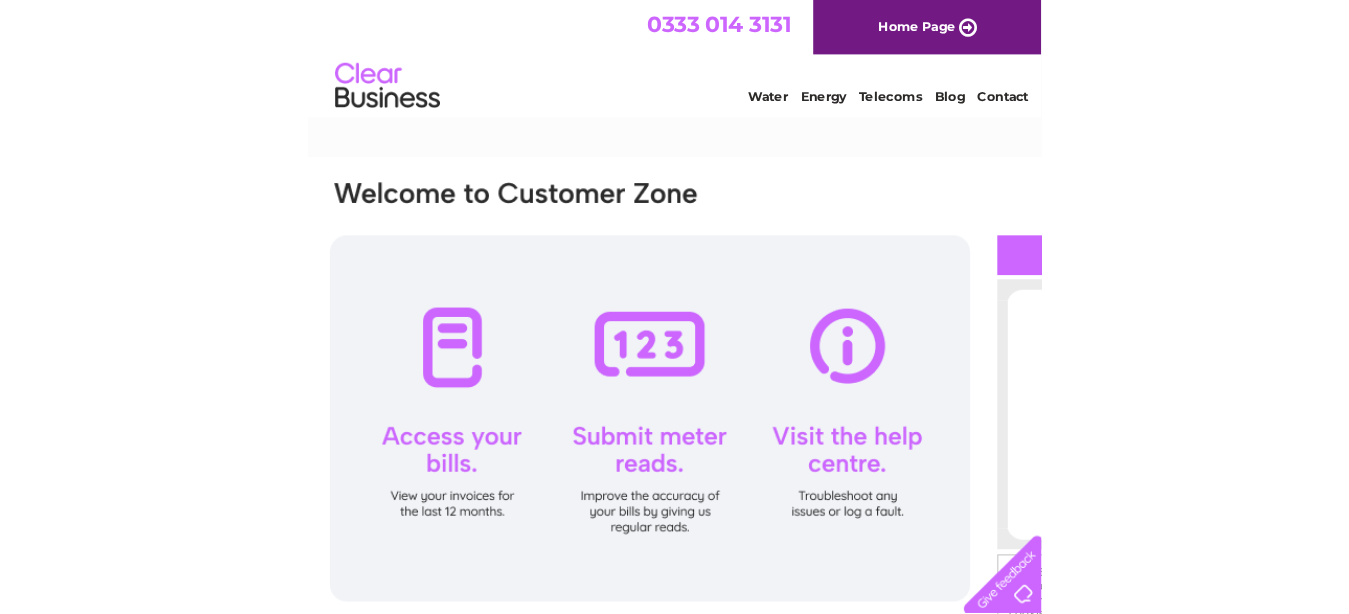 scroll, scrollTop: 0, scrollLeft: 0, axis: both 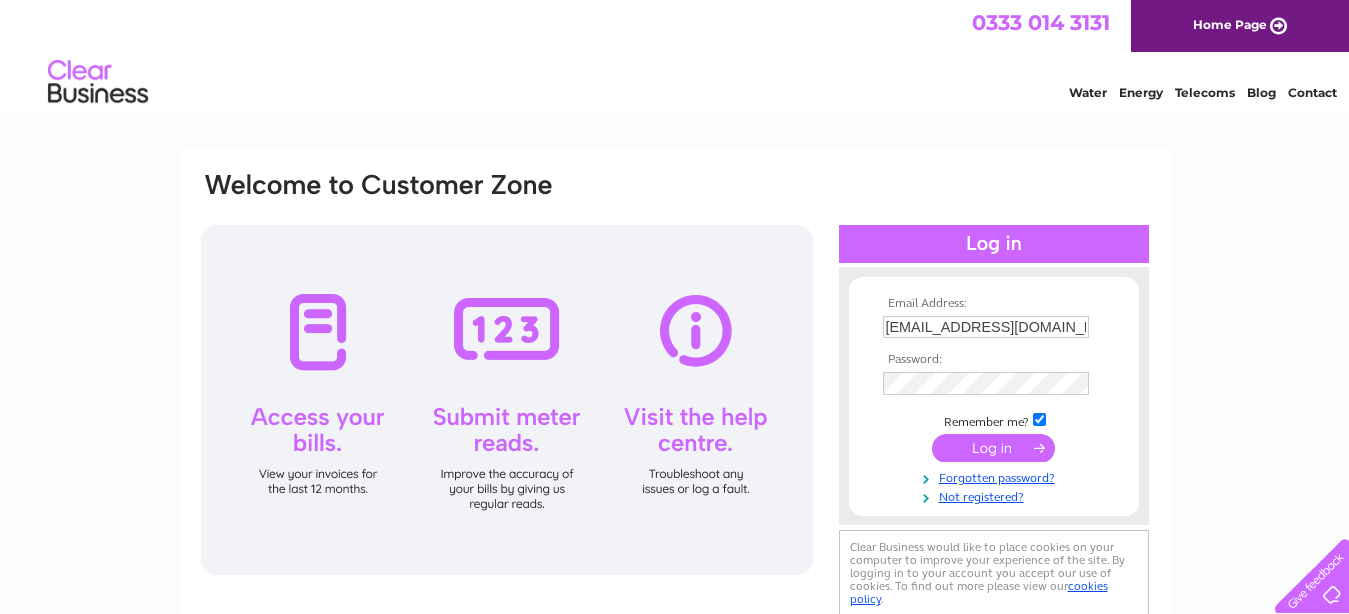 click at bounding box center [993, 448] 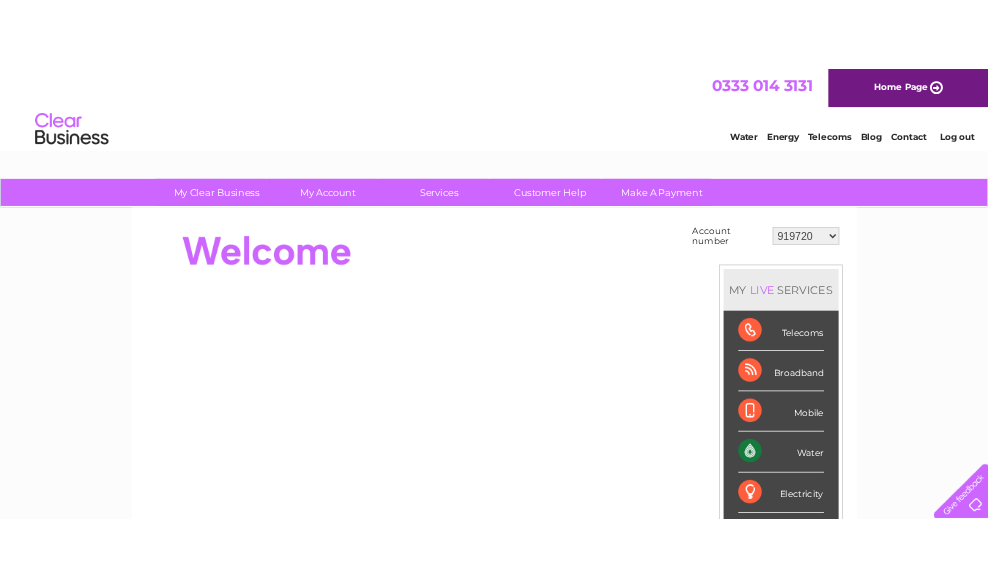 scroll, scrollTop: 0, scrollLeft: 0, axis: both 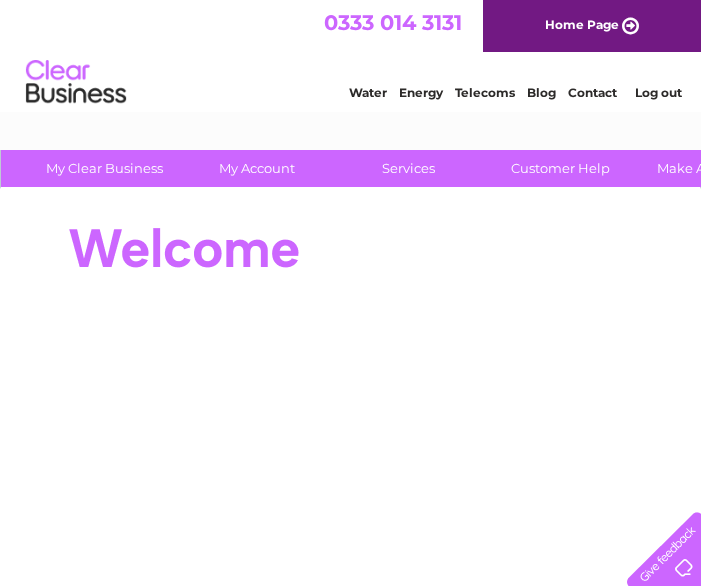 click at bounding box center [383, 249] 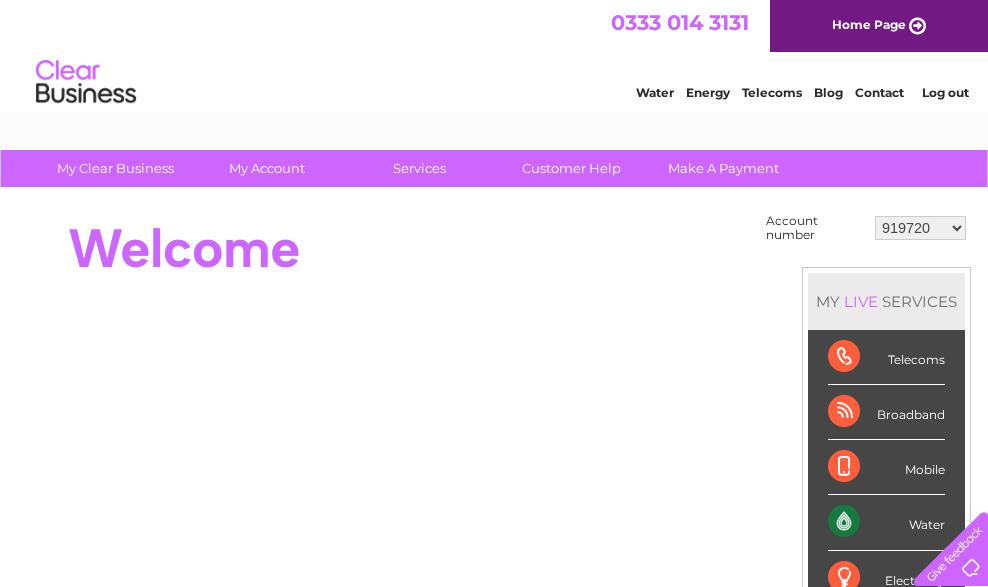 click on "919720
1115869
1123785
1132986
1137668
30316578
30317389" at bounding box center (920, 228) 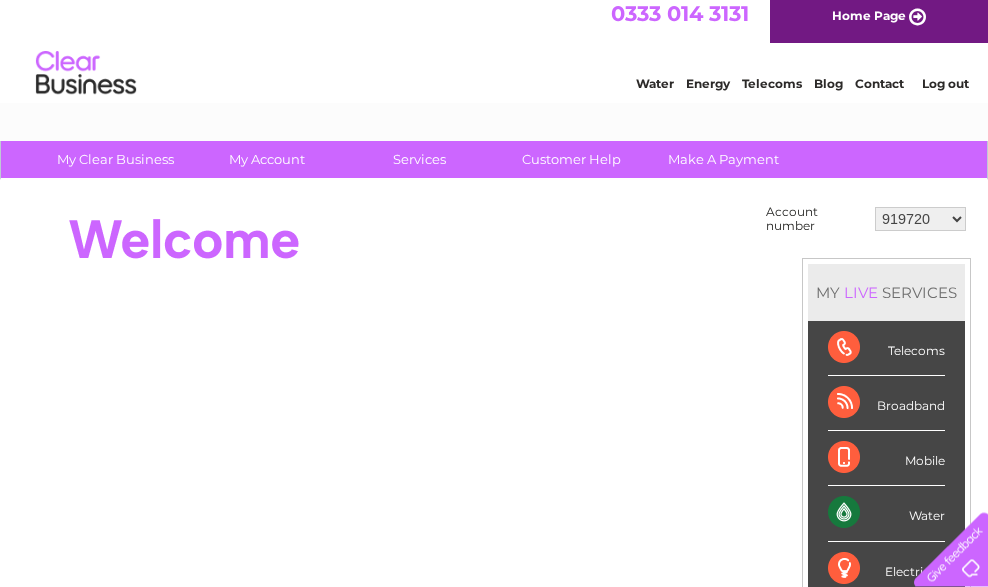 scroll, scrollTop: 0, scrollLeft: 0, axis: both 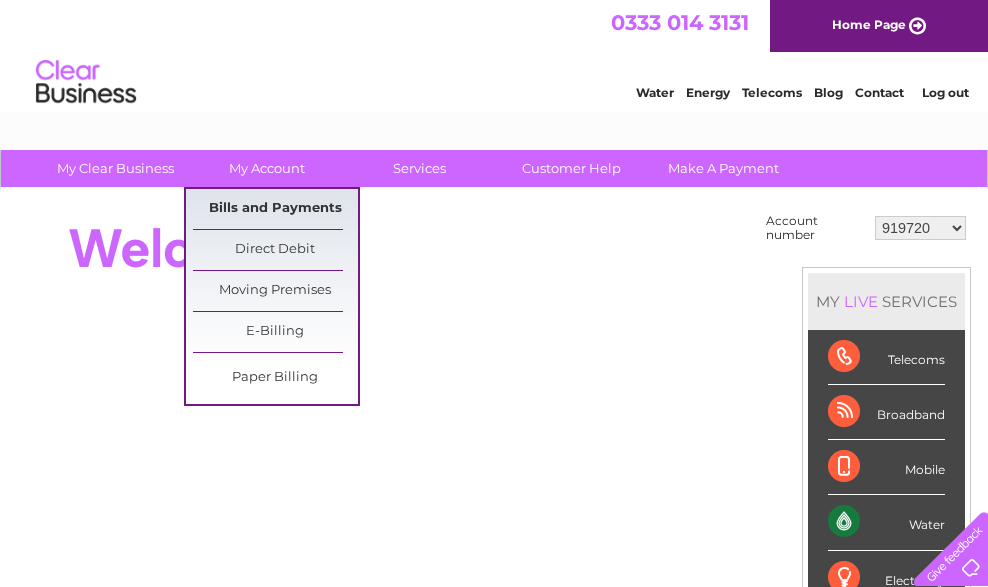 click on "Bills and Payments" at bounding box center (275, 209) 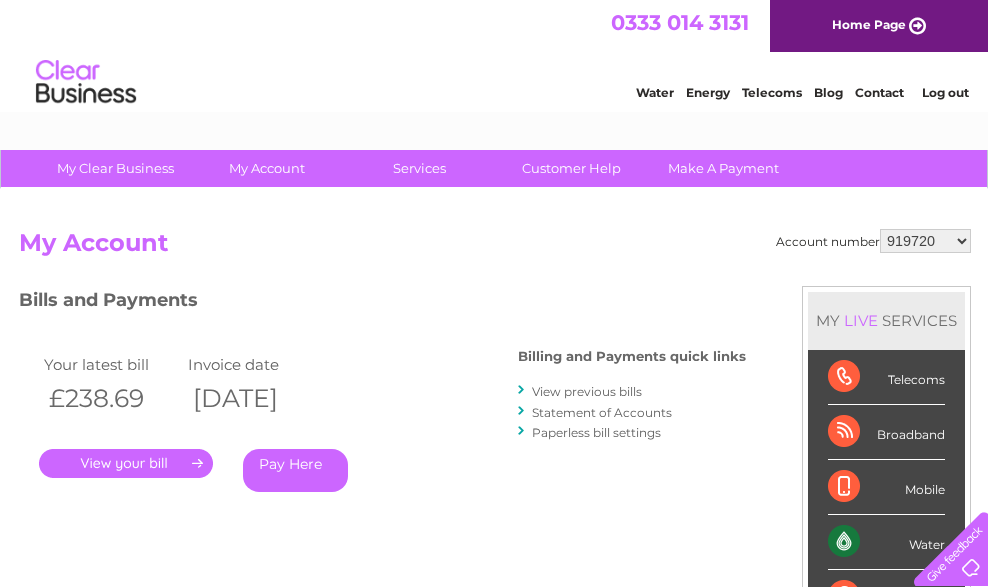 scroll, scrollTop: 0, scrollLeft: 0, axis: both 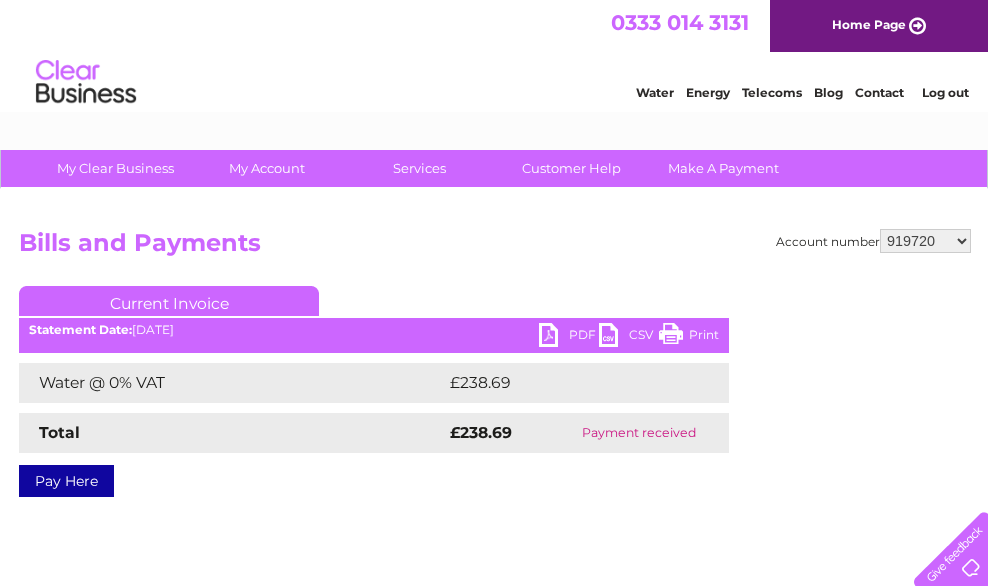 click on "Print" at bounding box center (689, 337) 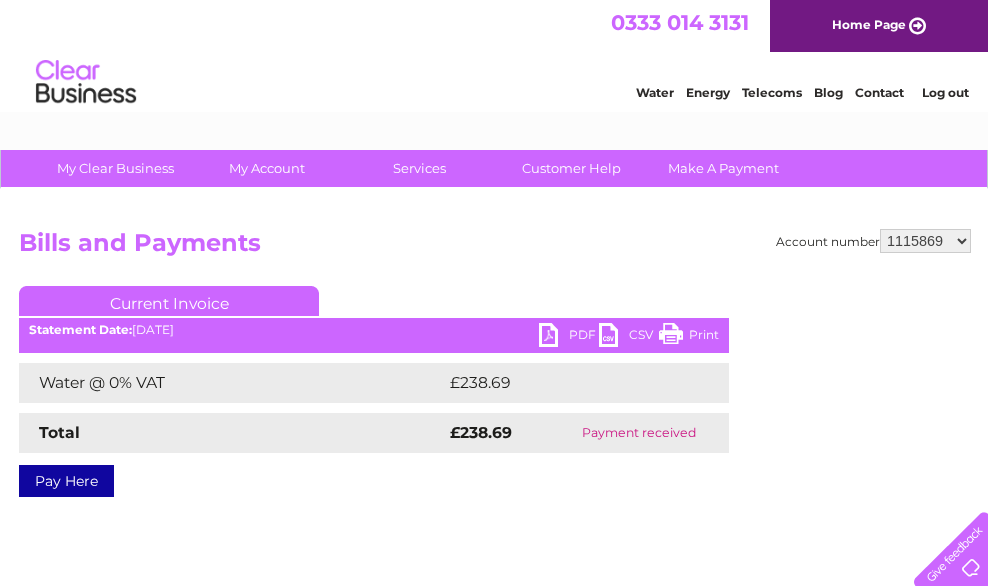 click on "1115869" at bounding box center [0, 0] 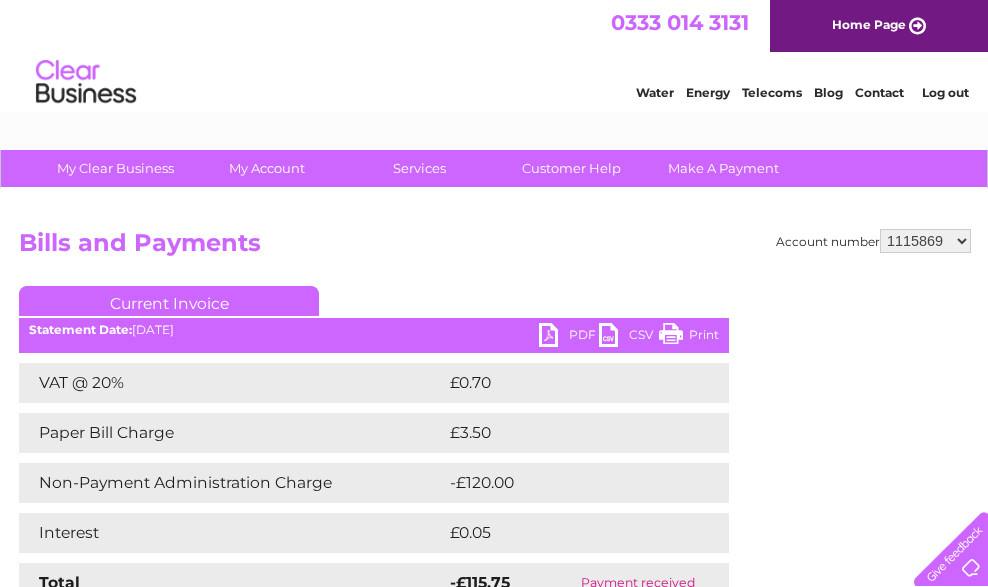 scroll, scrollTop: 0, scrollLeft: 0, axis: both 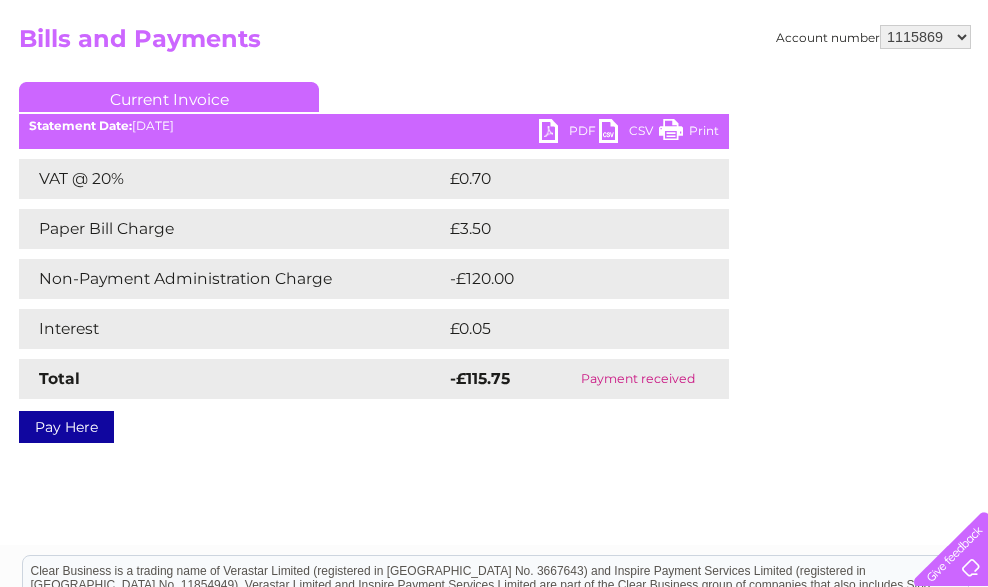 click on "£0.70" at bounding box center (563, 179) 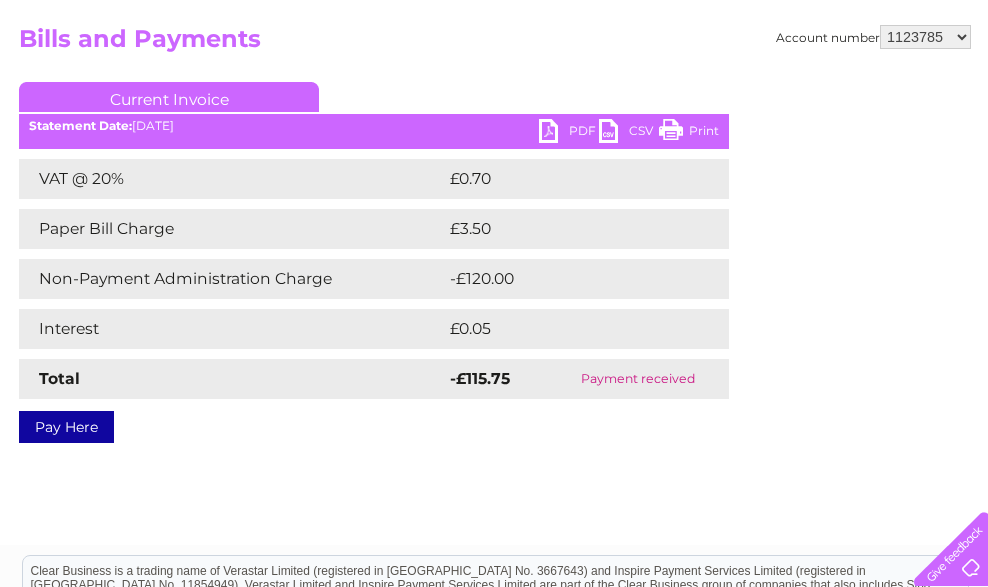 click on "1123785" at bounding box center (0, 0) 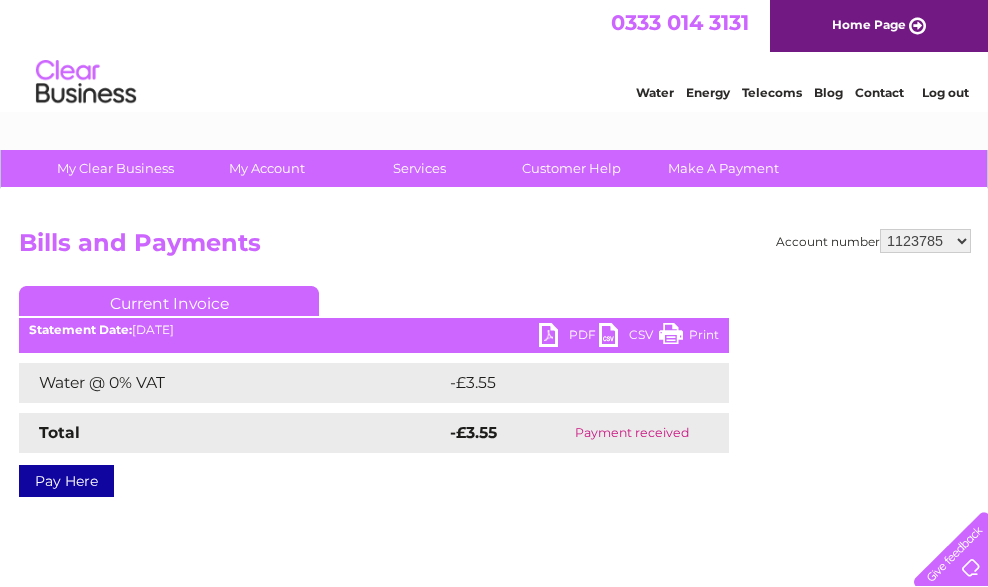 scroll, scrollTop: 0, scrollLeft: 0, axis: both 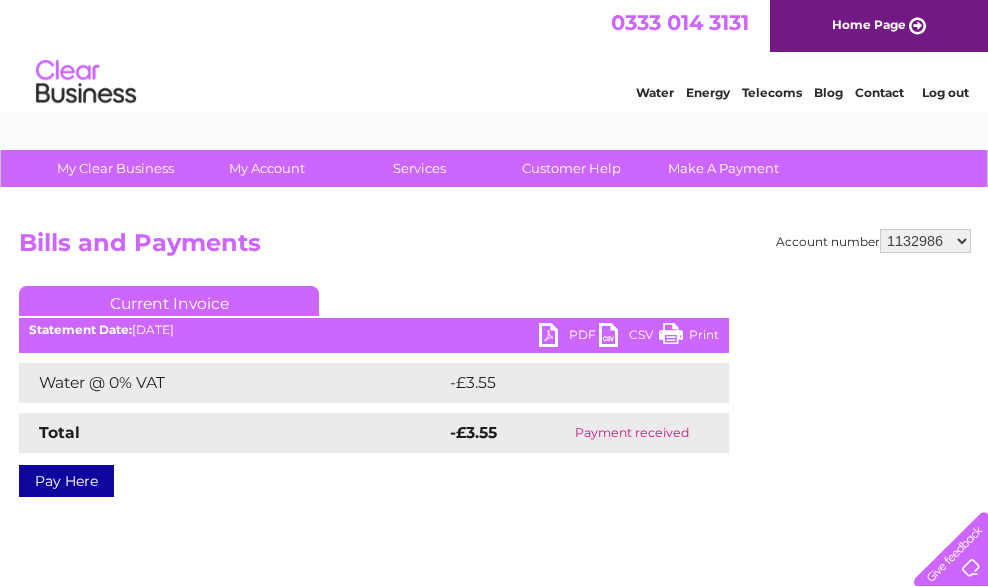 click on "1132986" at bounding box center (0, 0) 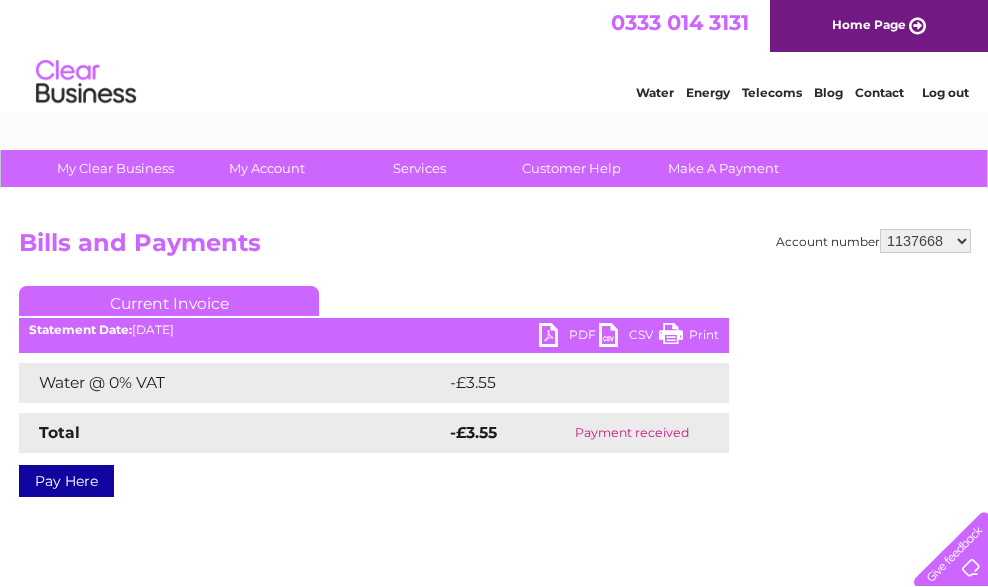 click on "1137668" at bounding box center [0, 0] 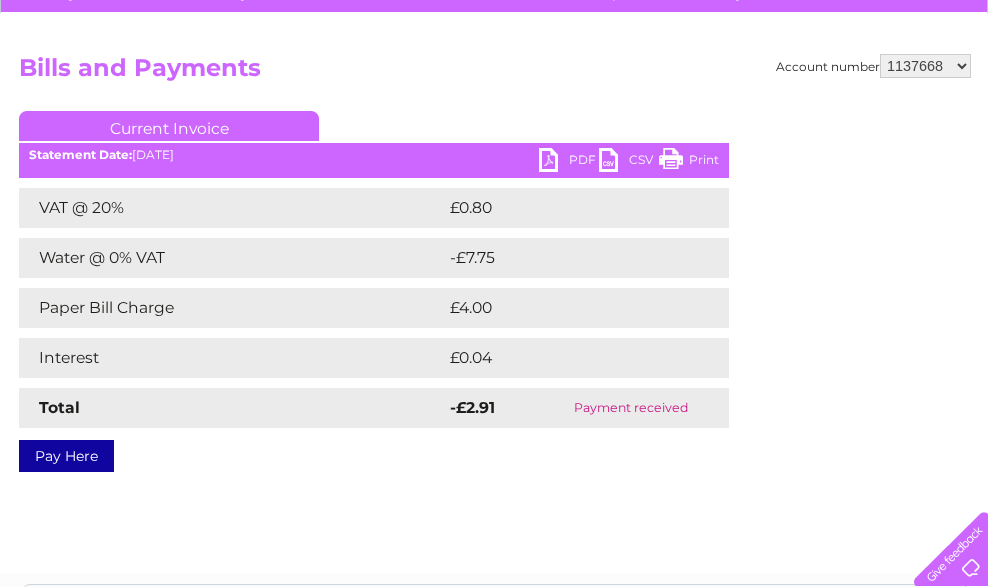 scroll, scrollTop: 204, scrollLeft: 0, axis: vertical 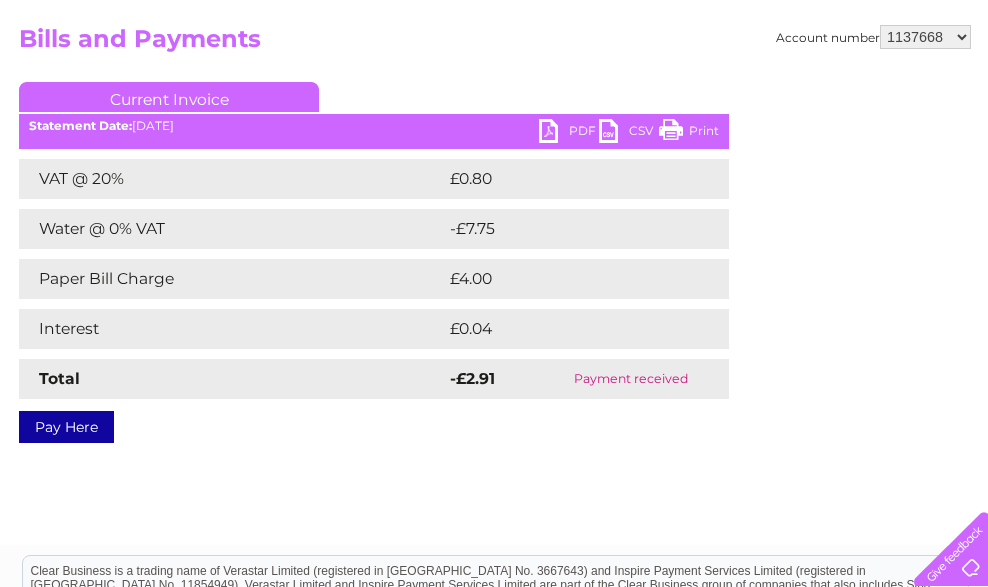 click on "919720
1115869
1123785
1132986
1137668
30316578
30317389" at bounding box center [925, 37] 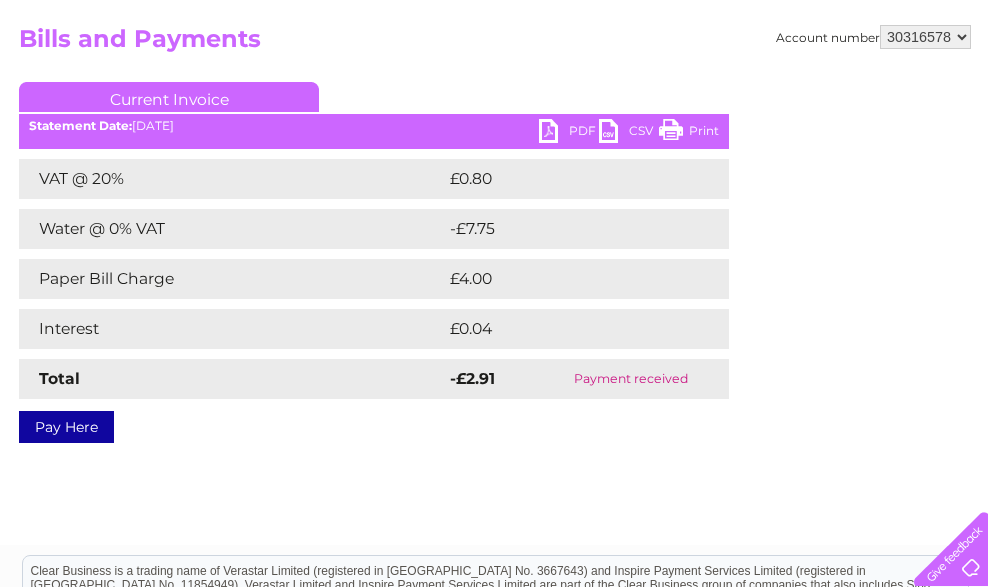 click on "30316578" at bounding box center (0, 0) 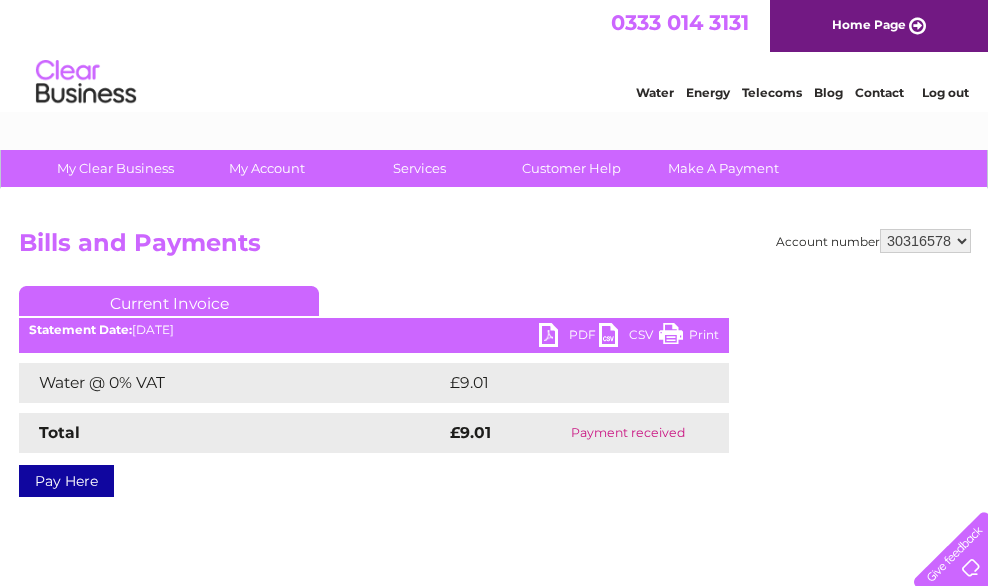 scroll, scrollTop: 0, scrollLeft: 0, axis: both 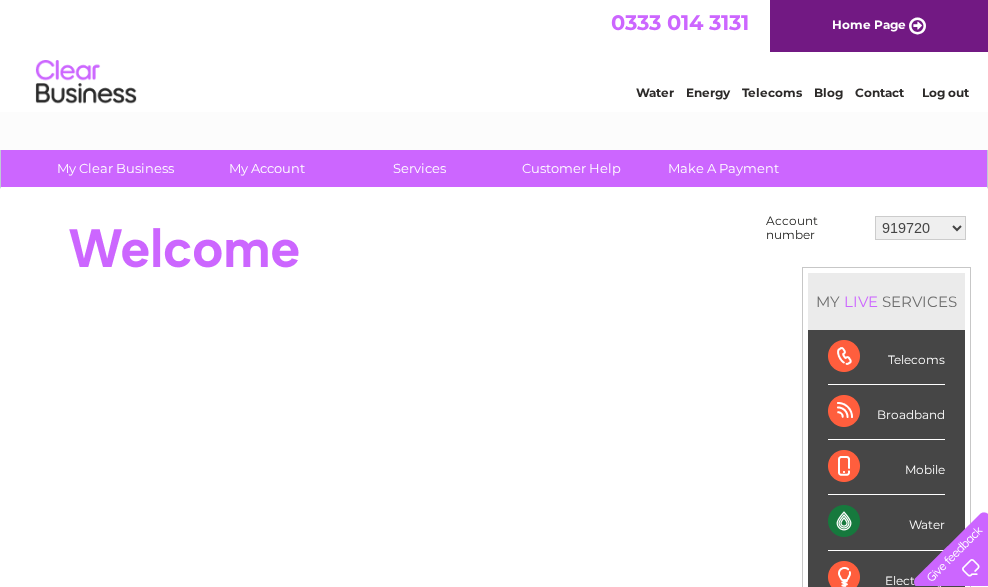 click on "919720
1115869
1123785
1132986
1137668
30316578
30317389" at bounding box center (920, 228) 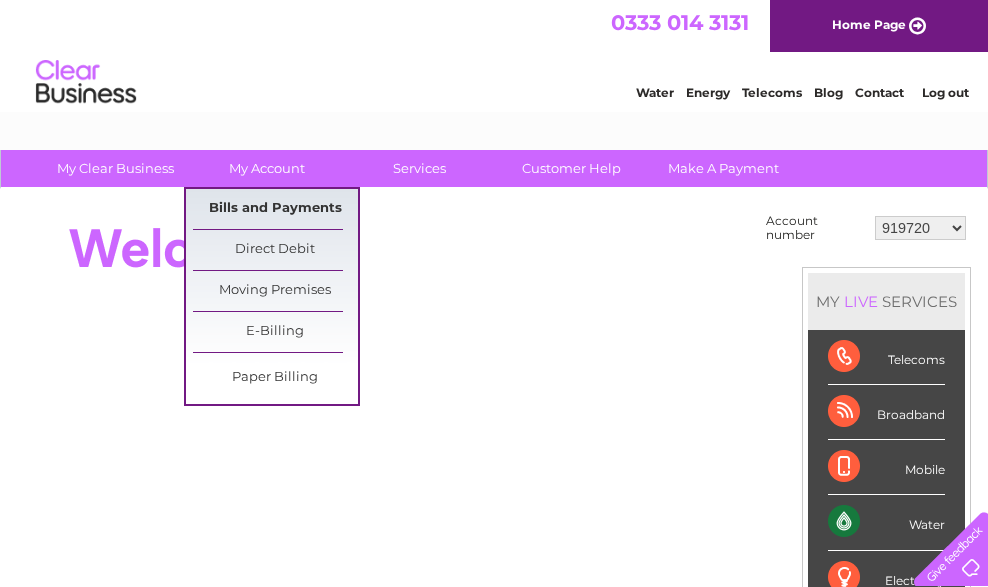 click on "Bills and Payments" at bounding box center [275, 209] 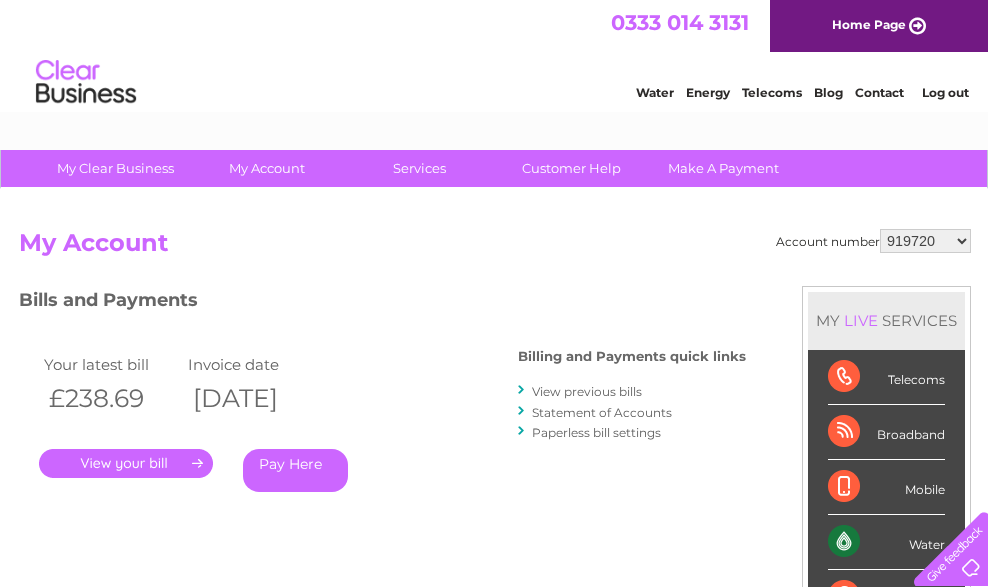 scroll, scrollTop: 0, scrollLeft: 0, axis: both 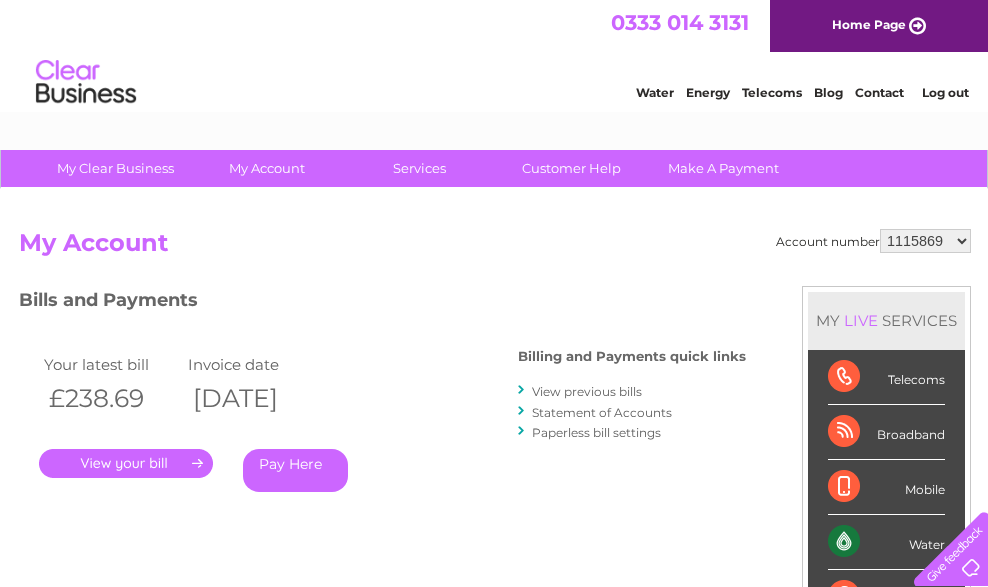 click on "1115869" at bounding box center (0, 0) 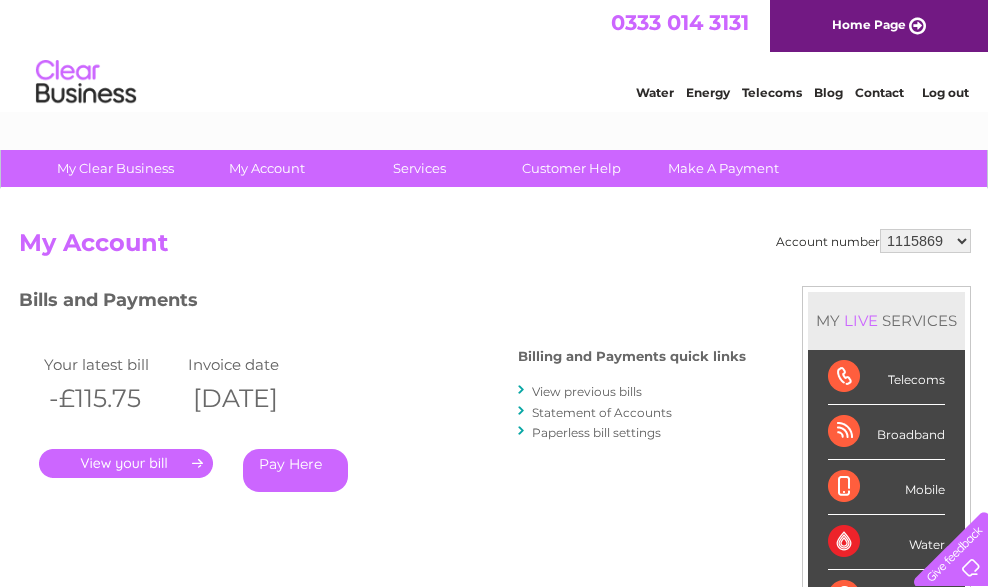 scroll, scrollTop: 0, scrollLeft: 0, axis: both 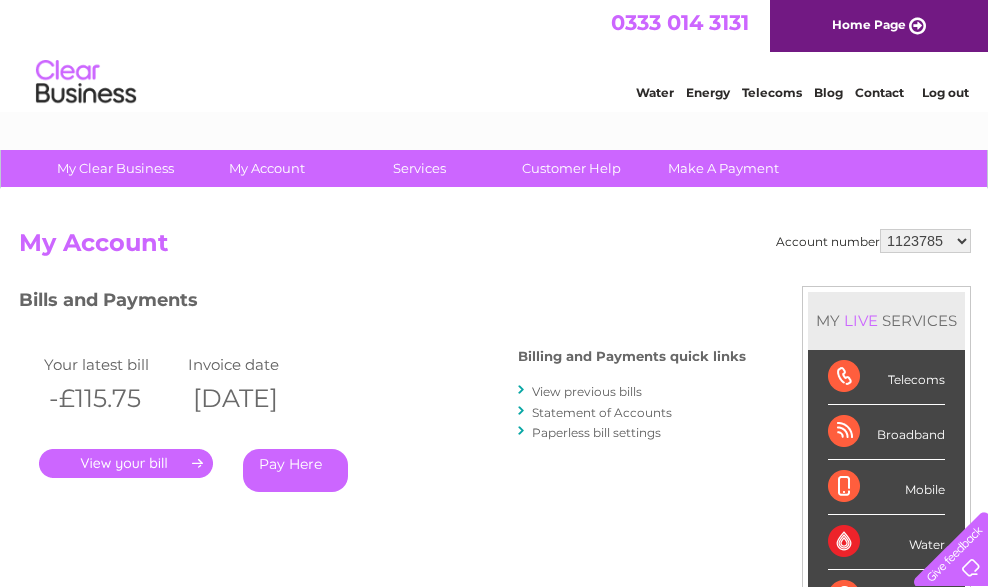 click on "1123785" at bounding box center (0, 0) 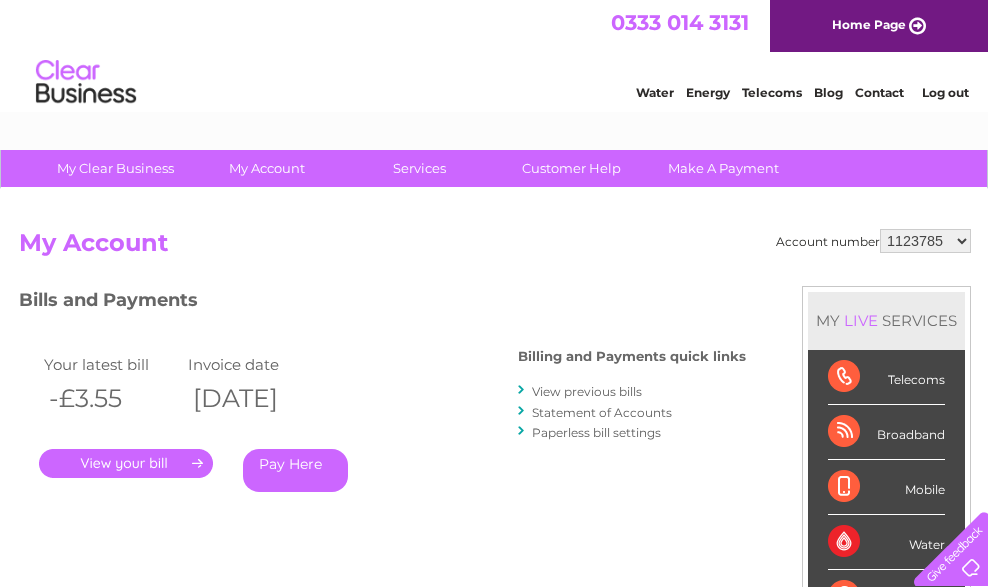 scroll, scrollTop: 0, scrollLeft: 0, axis: both 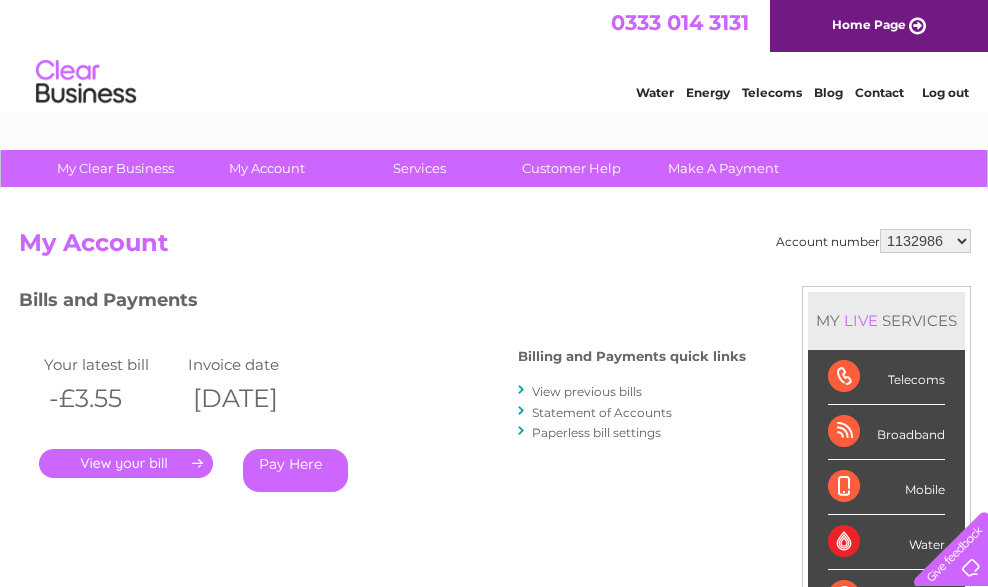 click on "1132986" at bounding box center [0, 0] 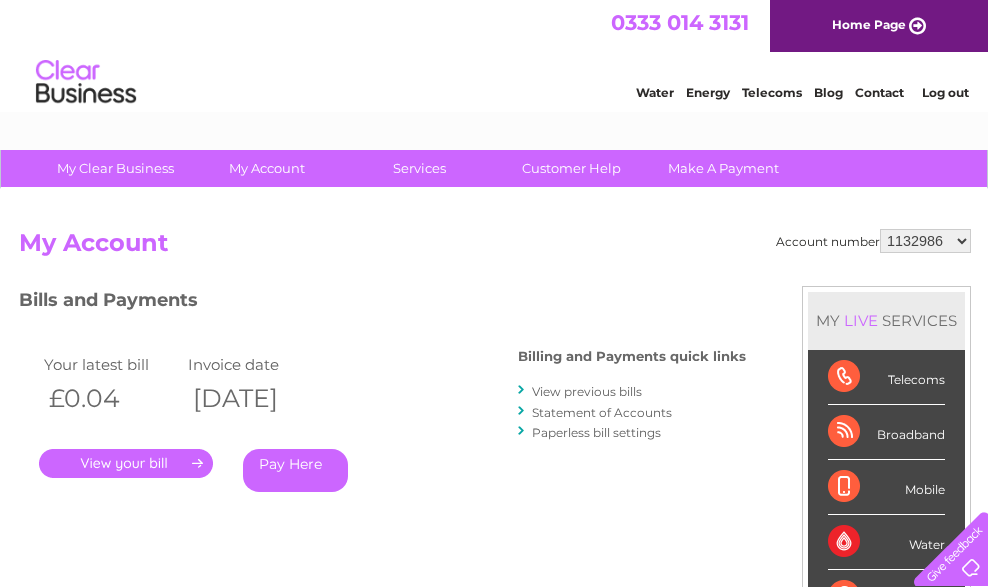 scroll, scrollTop: 0, scrollLeft: 0, axis: both 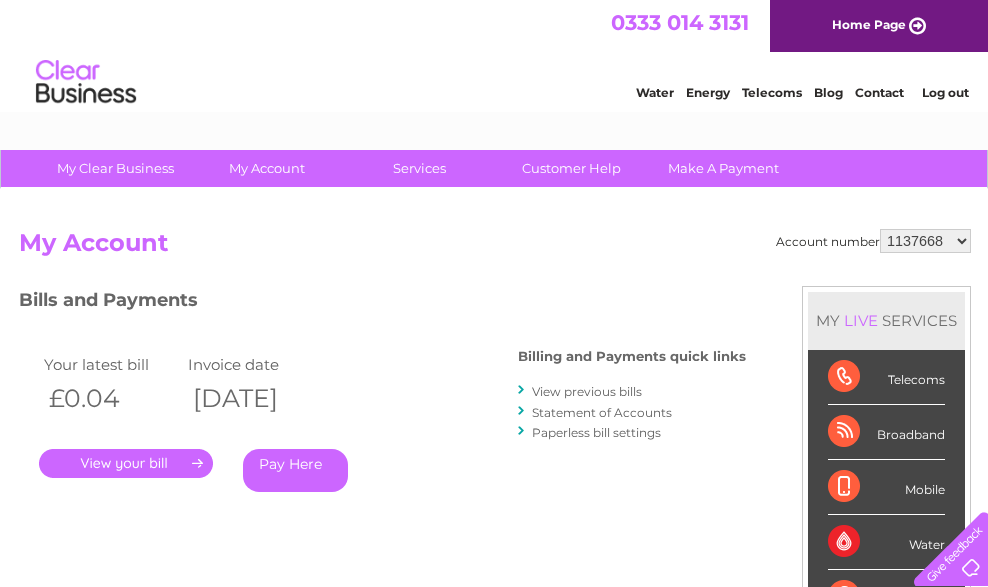 click on "1137668" at bounding box center [0, 0] 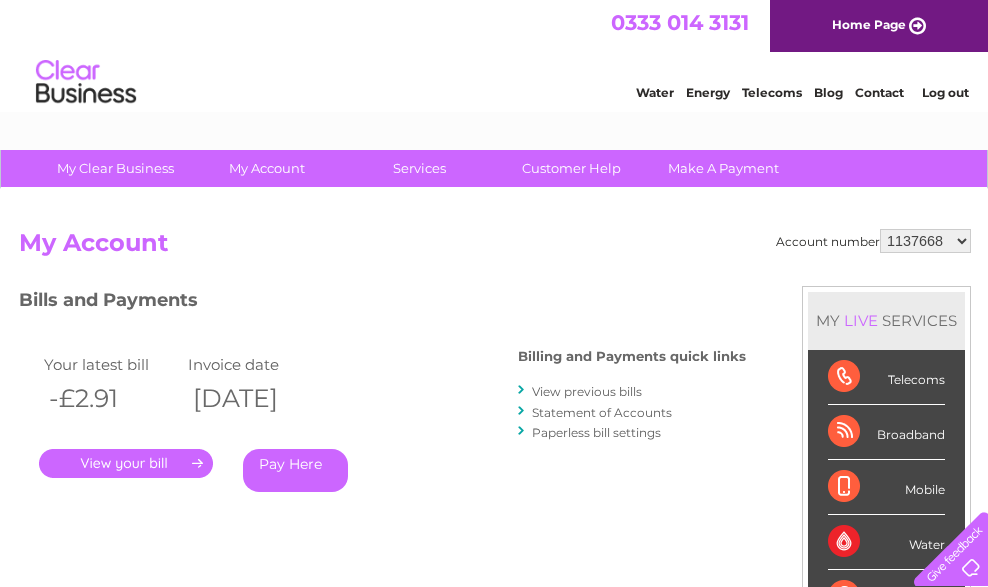 scroll, scrollTop: 0, scrollLeft: 0, axis: both 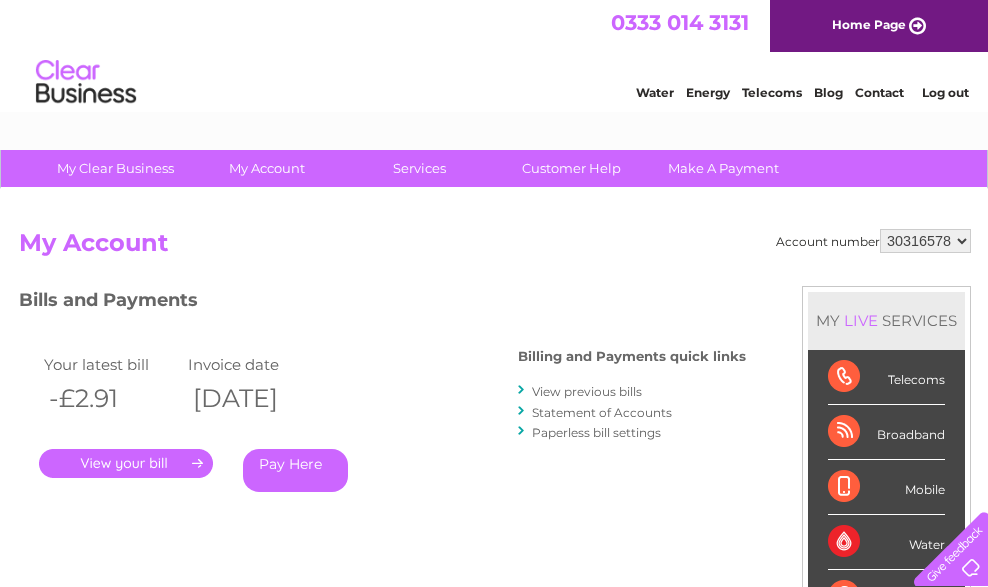 click on "30316578" at bounding box center (0, 0) 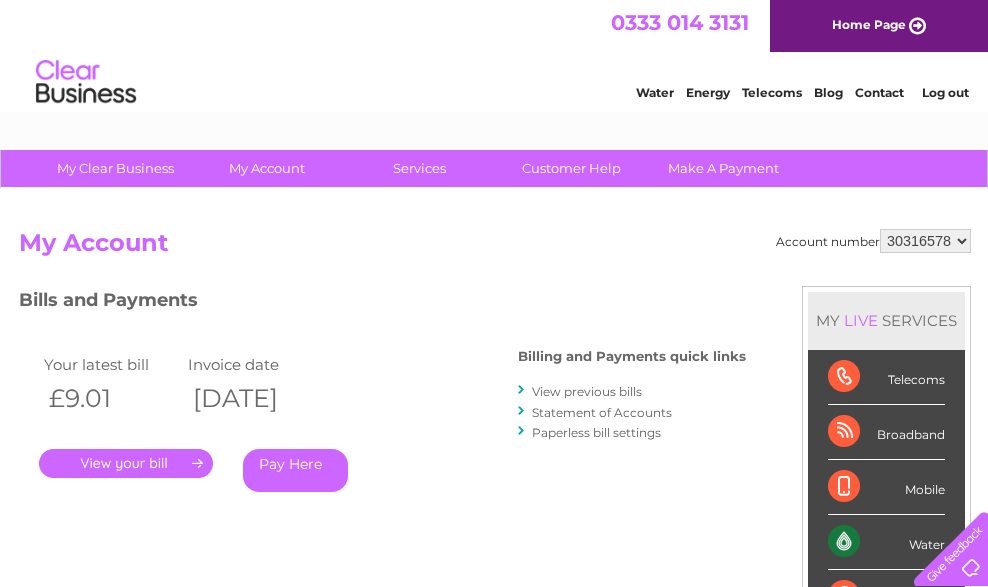 scroll, scrollTop: 0, scrollLeft: 0, axis: both 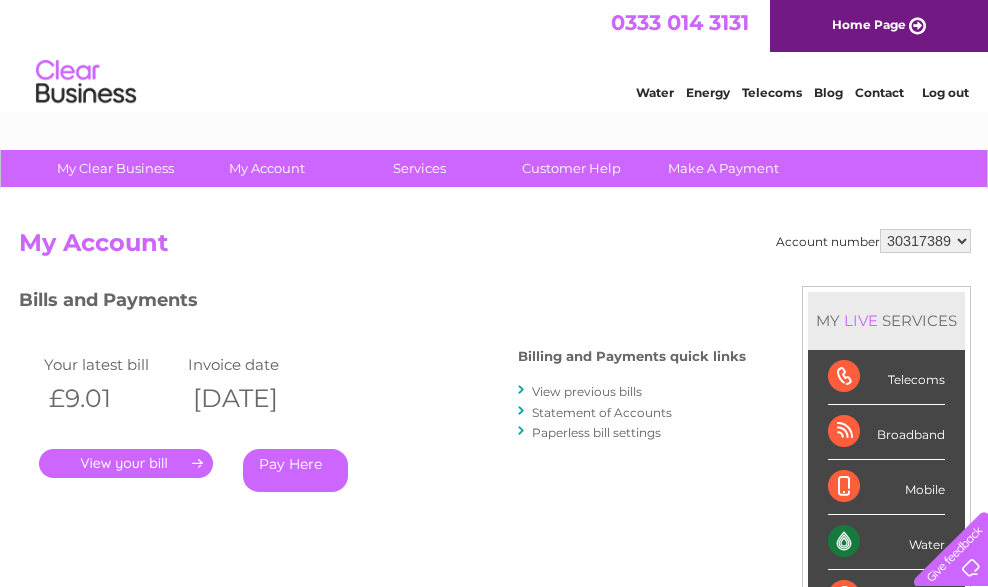 click on "30317389" at bounding box center (0, 0) 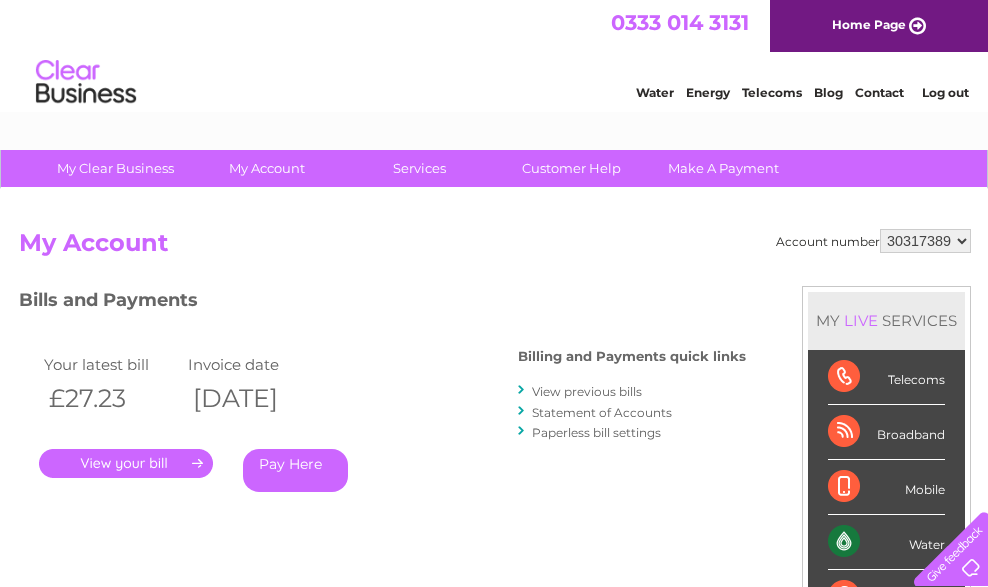 scroll, scrollTop: 0, scrollLeft: 0, axis: both 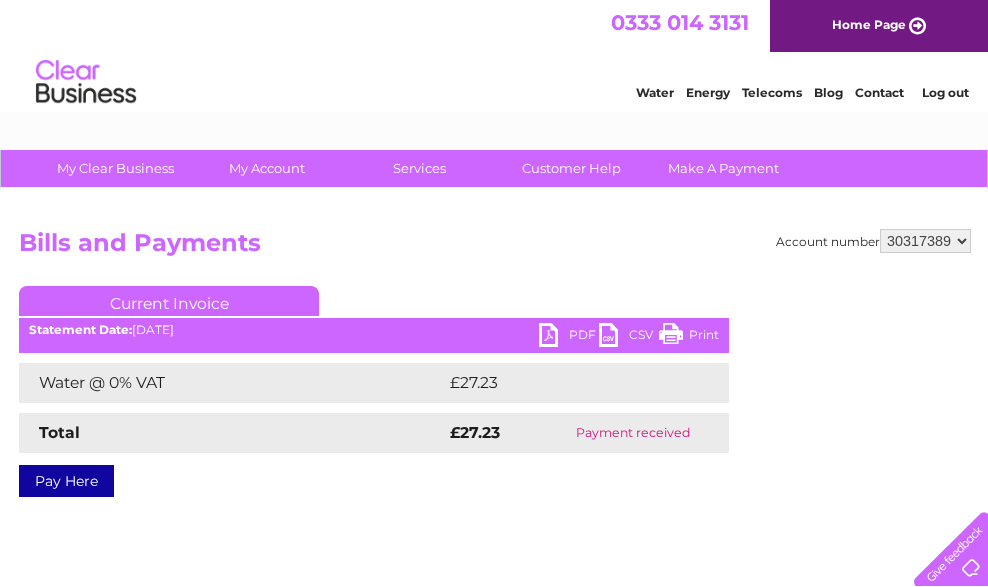 click on "Print" at bounding box center [689, 337] 